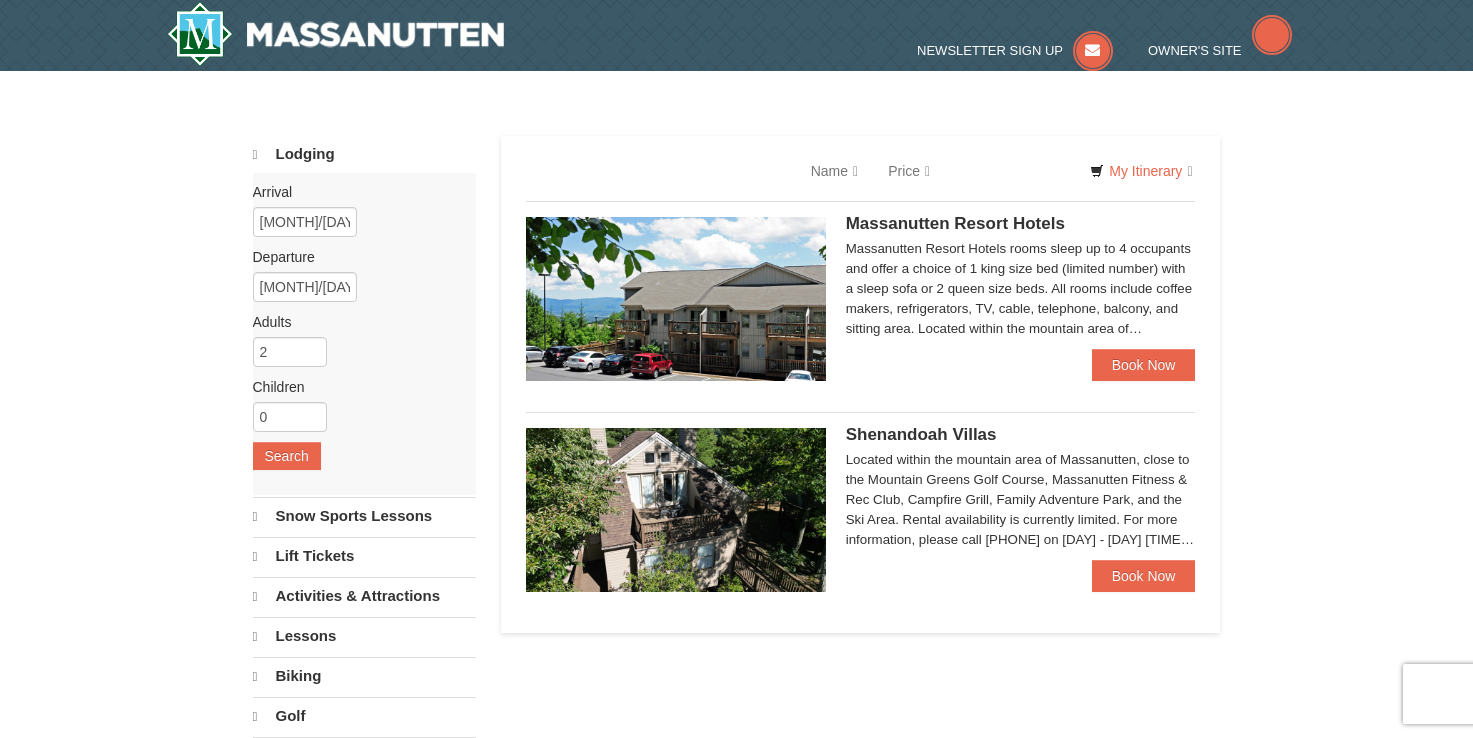 scroll, scrollTop: 0, scrollLeft: 0, axis: both 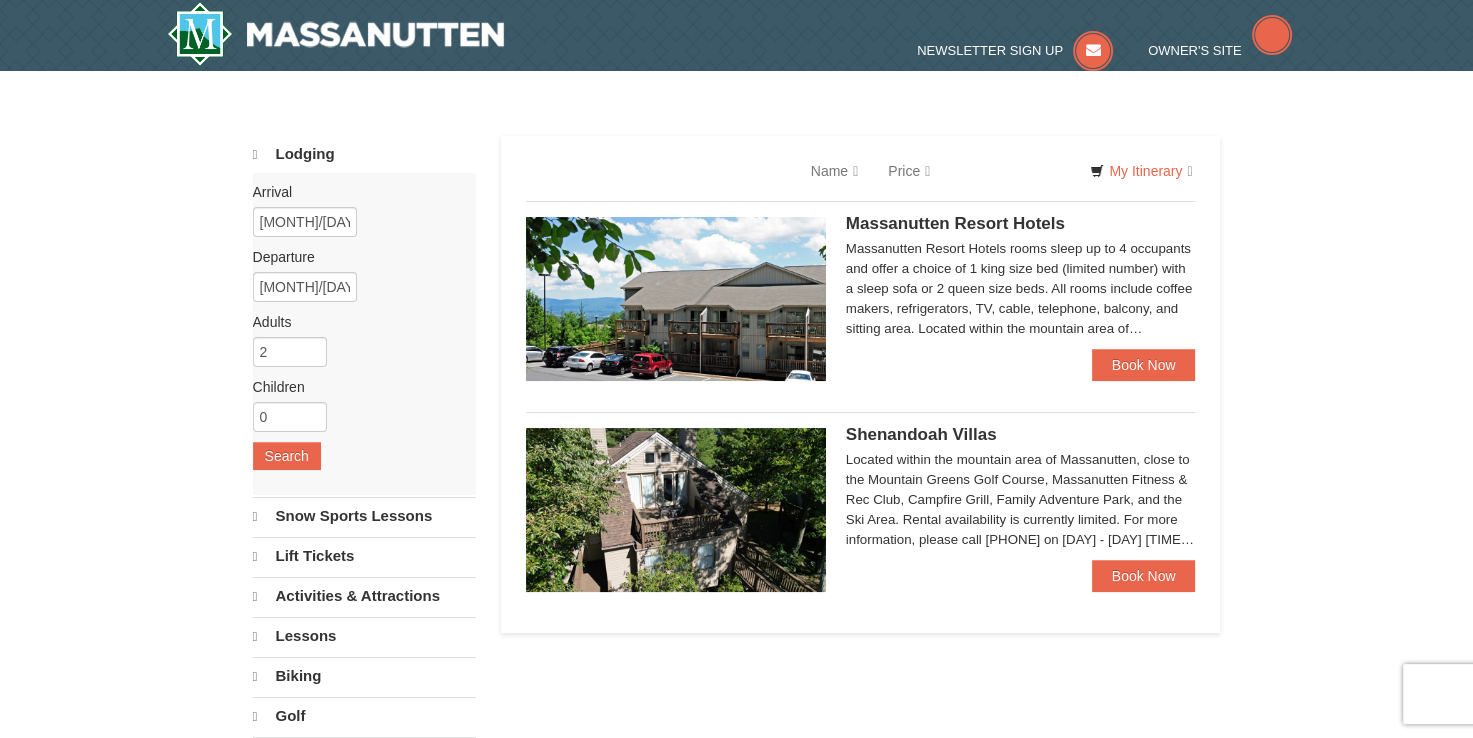 select on "8" 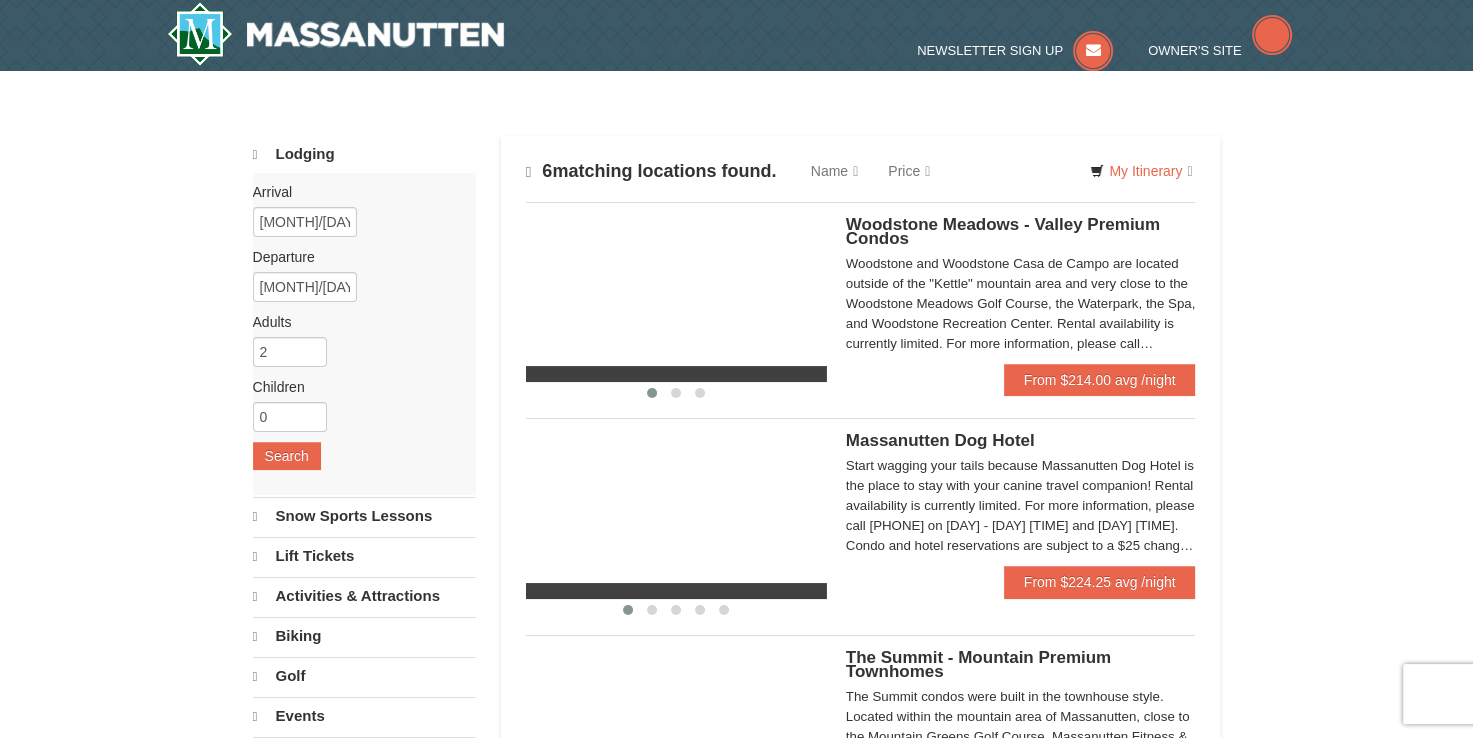 scroll, scrollTop: 0, scrollLeft: 0, axis: both 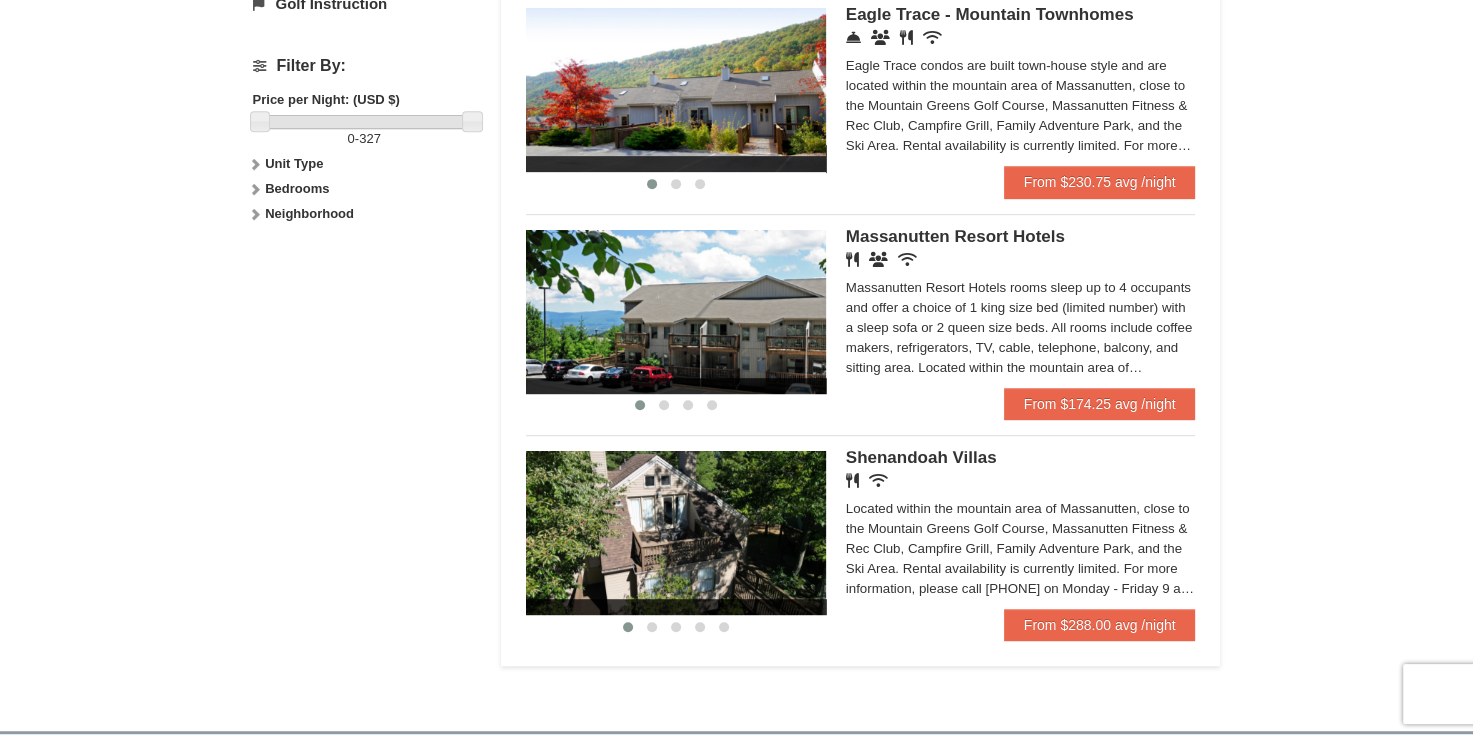 click on "Restaurant Banquet Facilities Wireless Internet (free)" at bounding box center (1021, 260) 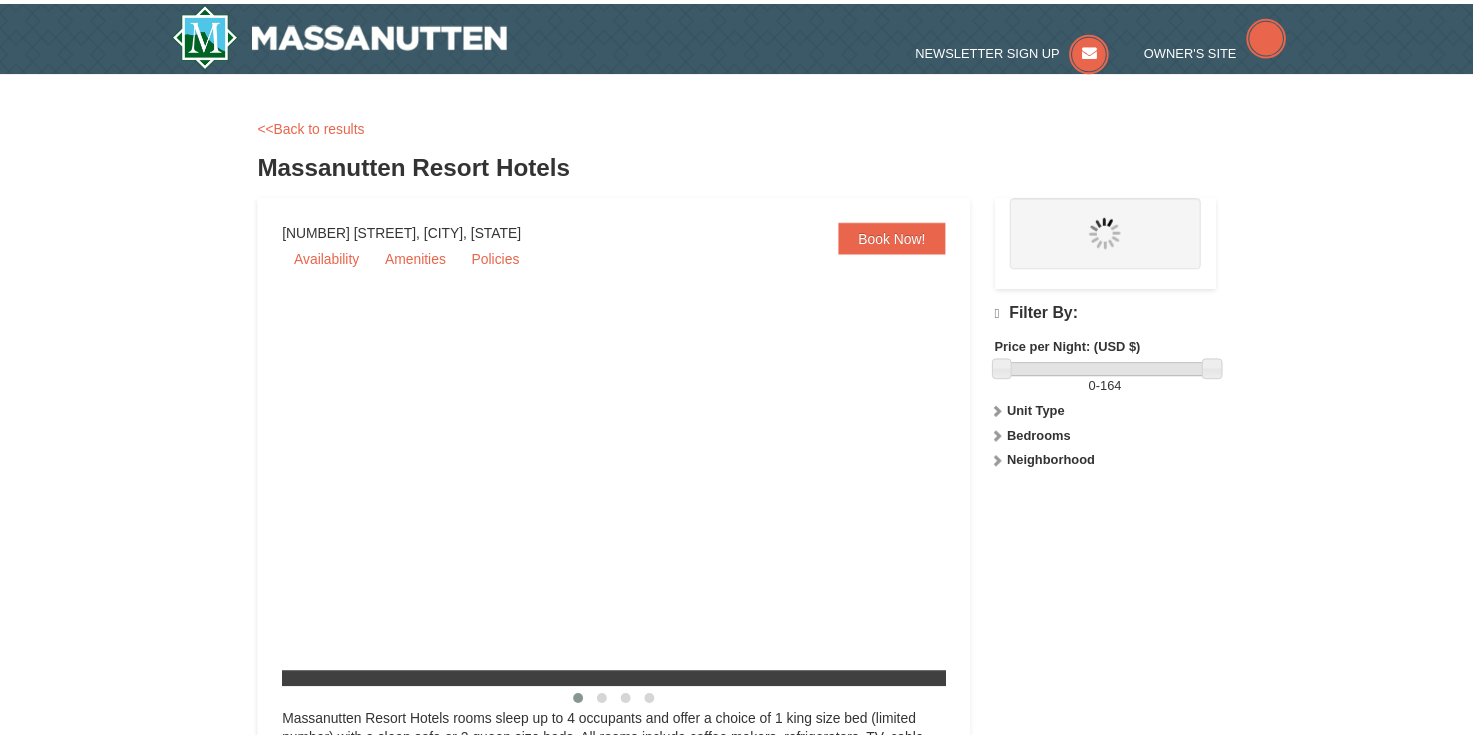 scroll, scrollTop: 0, scrollLeft: 0, axis: both 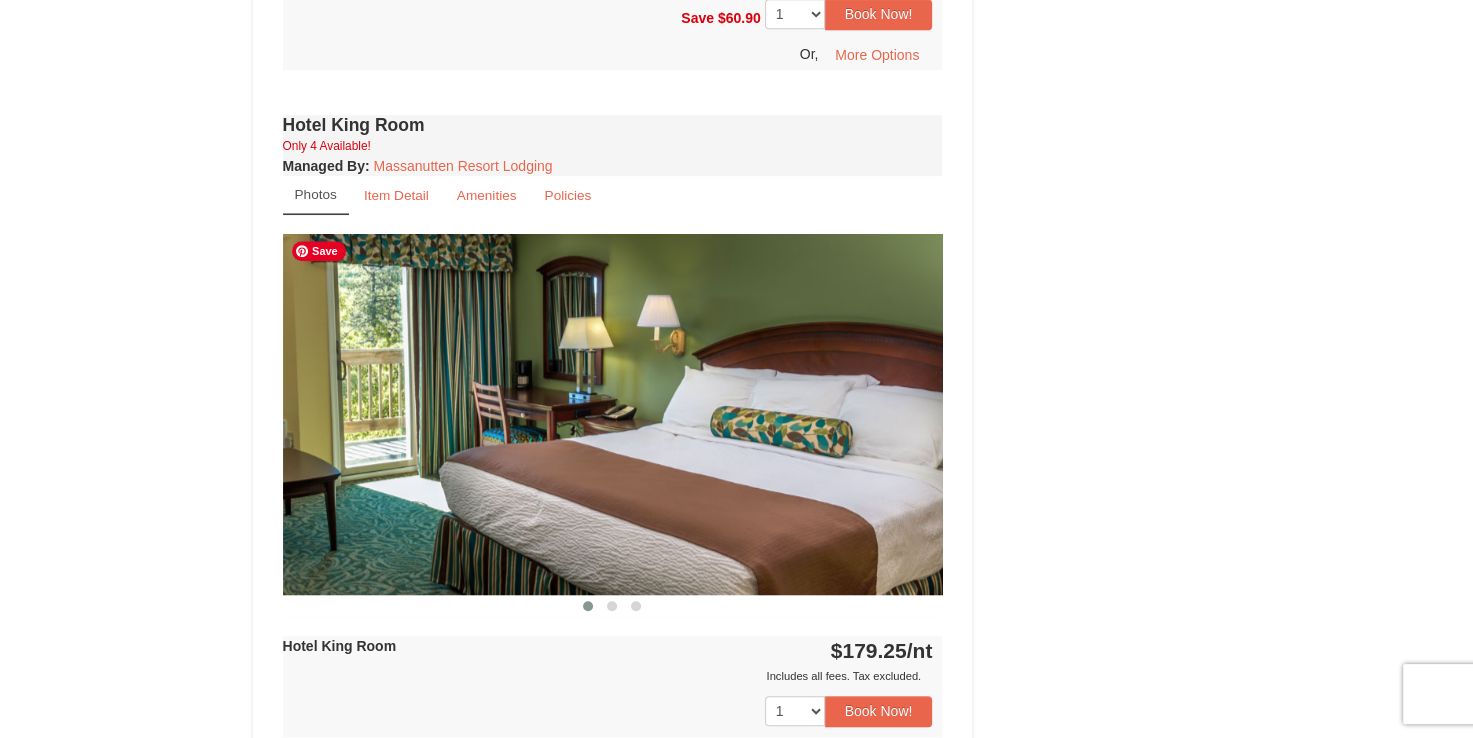 click at bounding box center (613, 414) 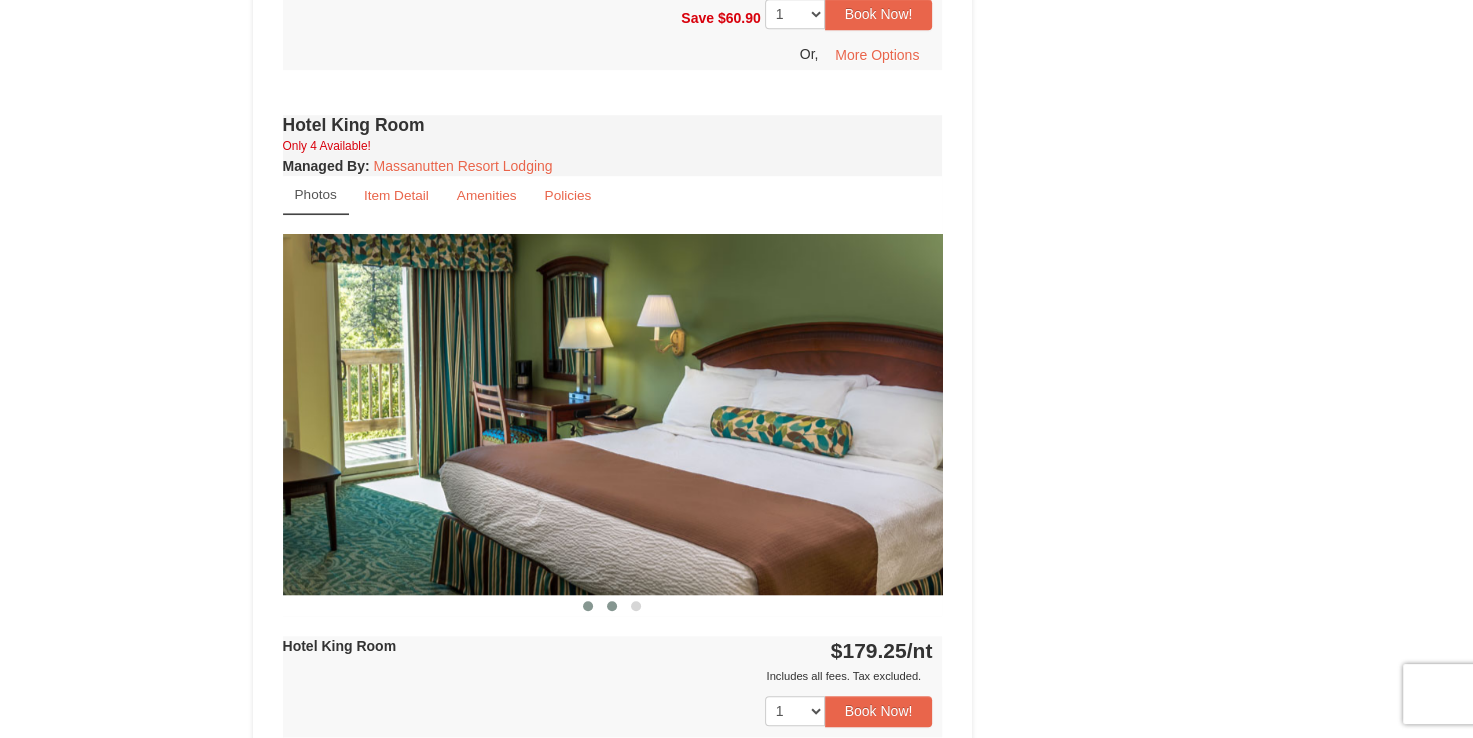 click at bounding box center (612, 606) 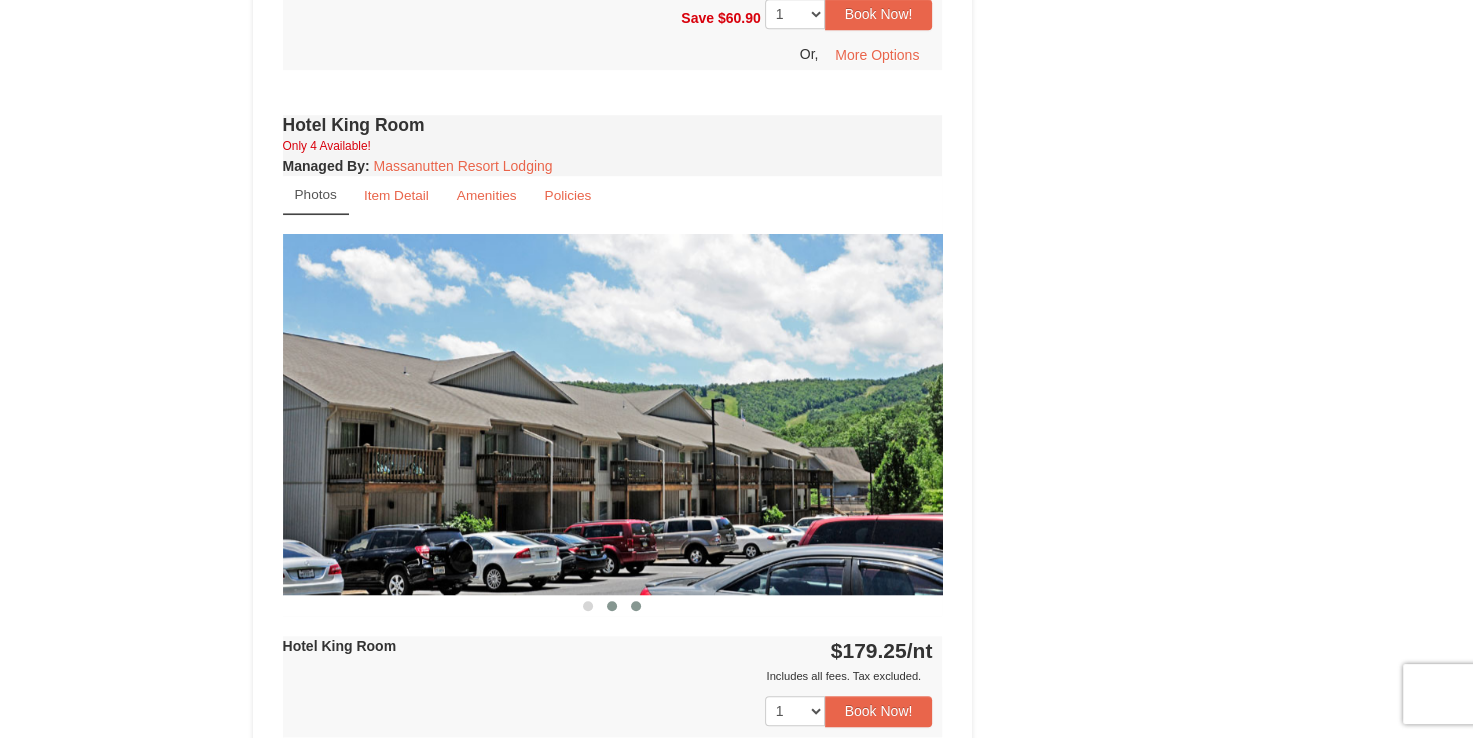 click at bounding box center [636, 606] 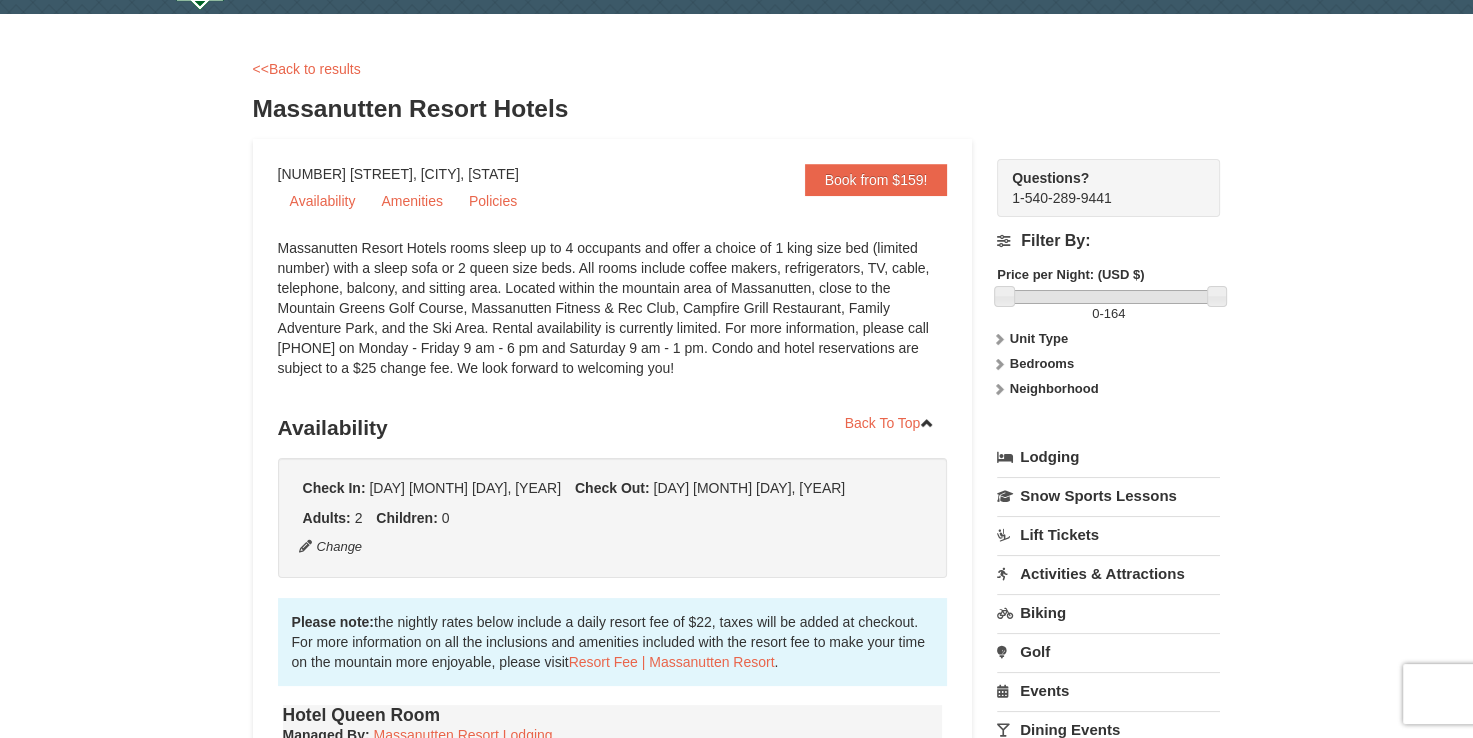 scroll, scrollTop: 0, scrollLeft: 0, axis: both 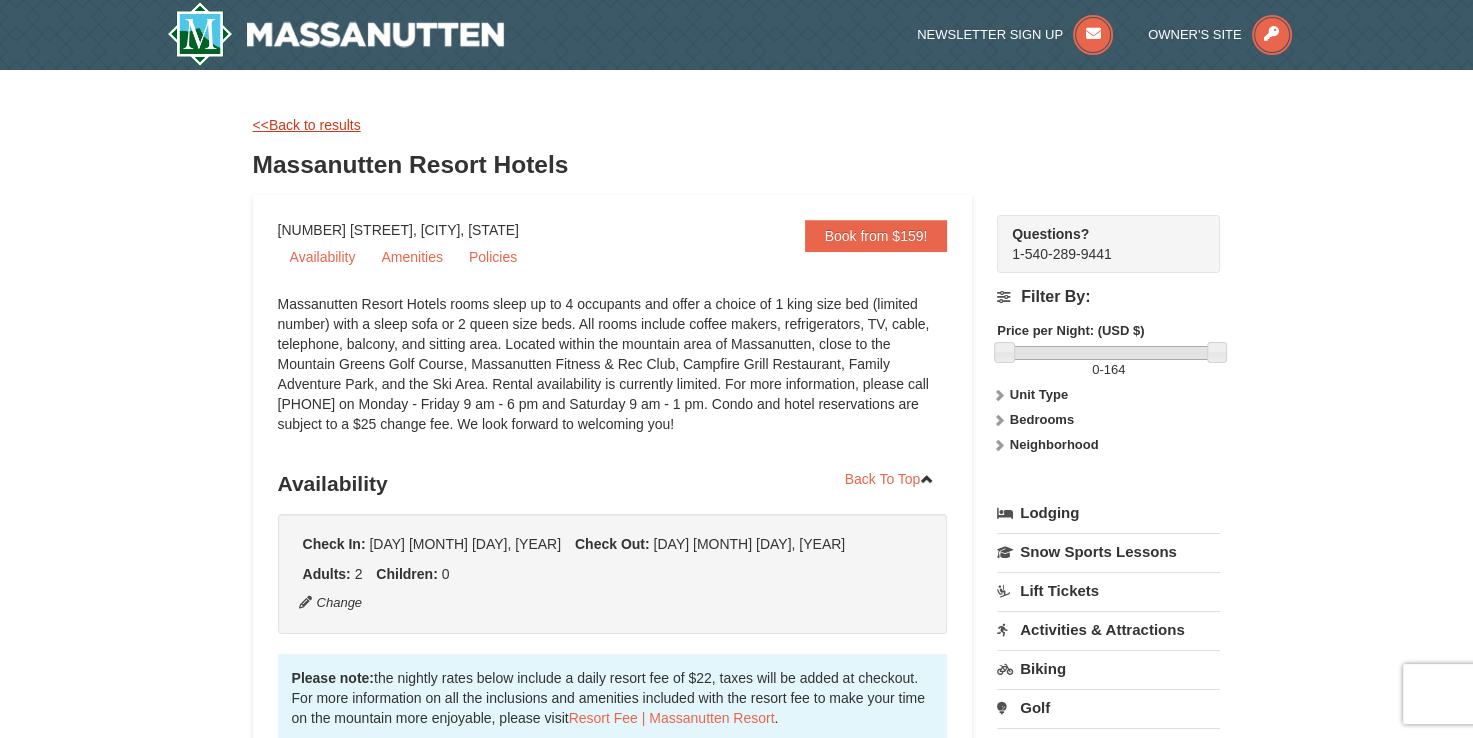 click on "<<Back to results" at bounding box center [307, 125] 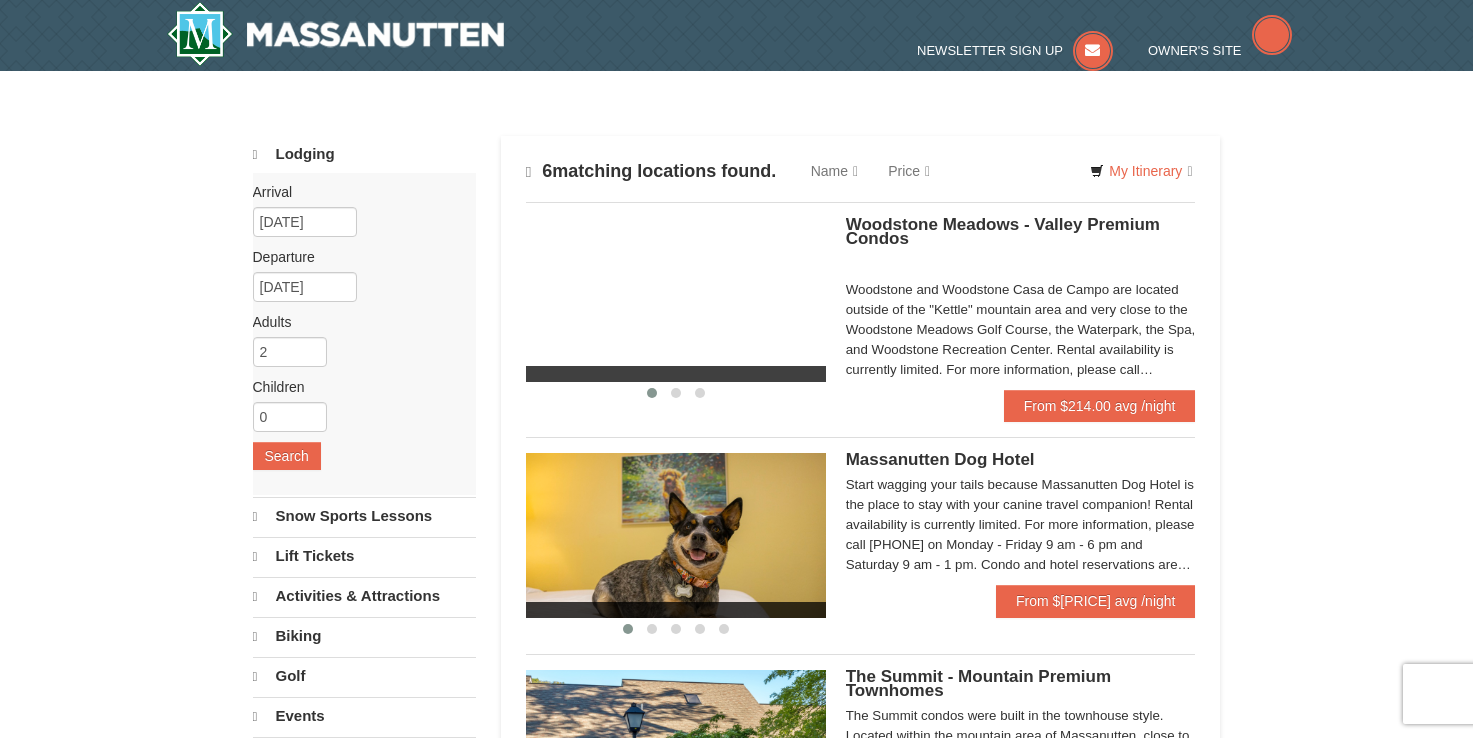 scroll, scrollTop: 854, scrollLeft: 0, axis: vertical 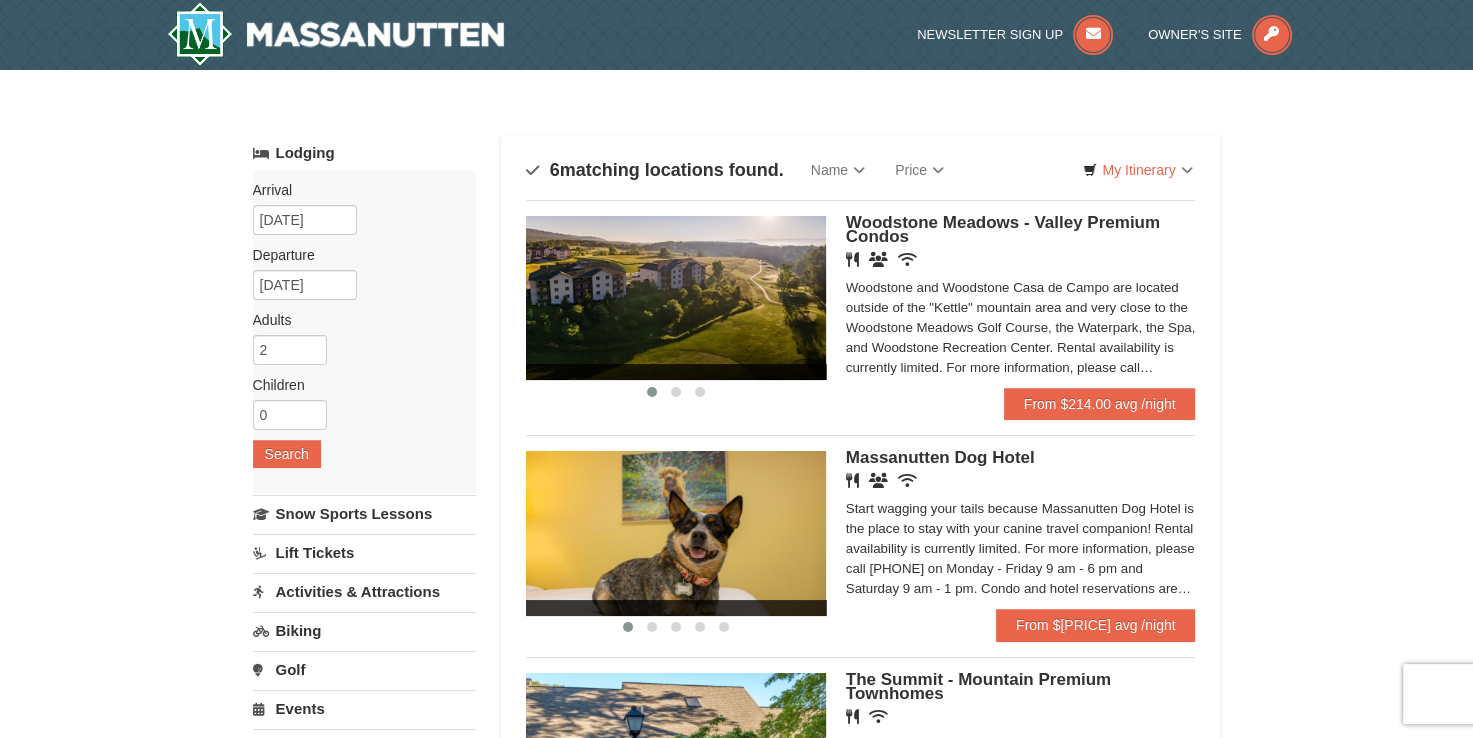 click on "Woodstone and Woodstone Casa de Campo are located outside of the "Kettle" mountain area and very close to the Woodstone Meadows Golf Course, the Waterpark, the Spa, and Woodstone Recreation Center.
Rental availability is currently limited. For more information, please call [PHONE] on Monday - Friday 9 am - 6 pm and Saturday 9 am - 1 pm. Condo and hotel reservations are subject to a $25 change fee.
We look forward to welcoming you!" at bounding box center (1021, 328) 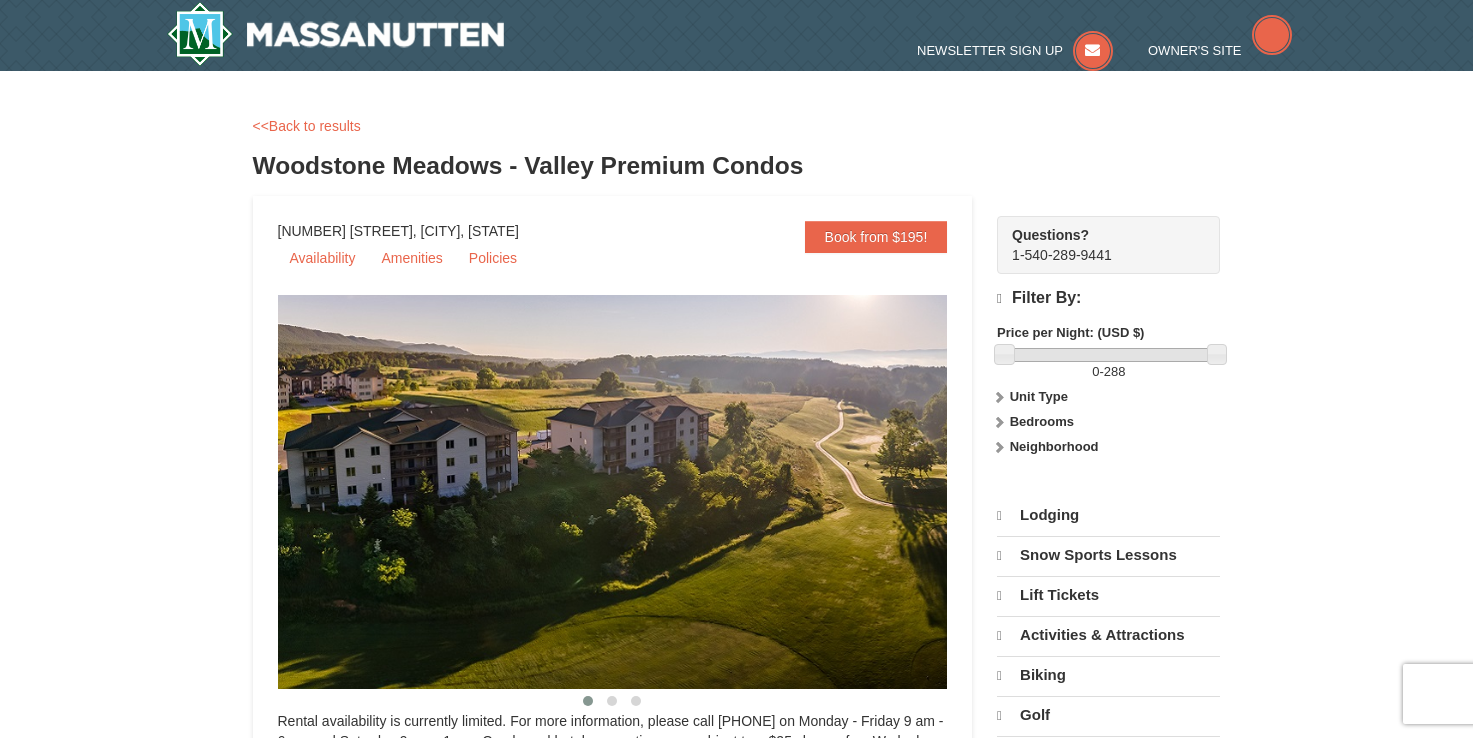 scroll, scrollTop: 0, scrollLeft: 0, axis: both 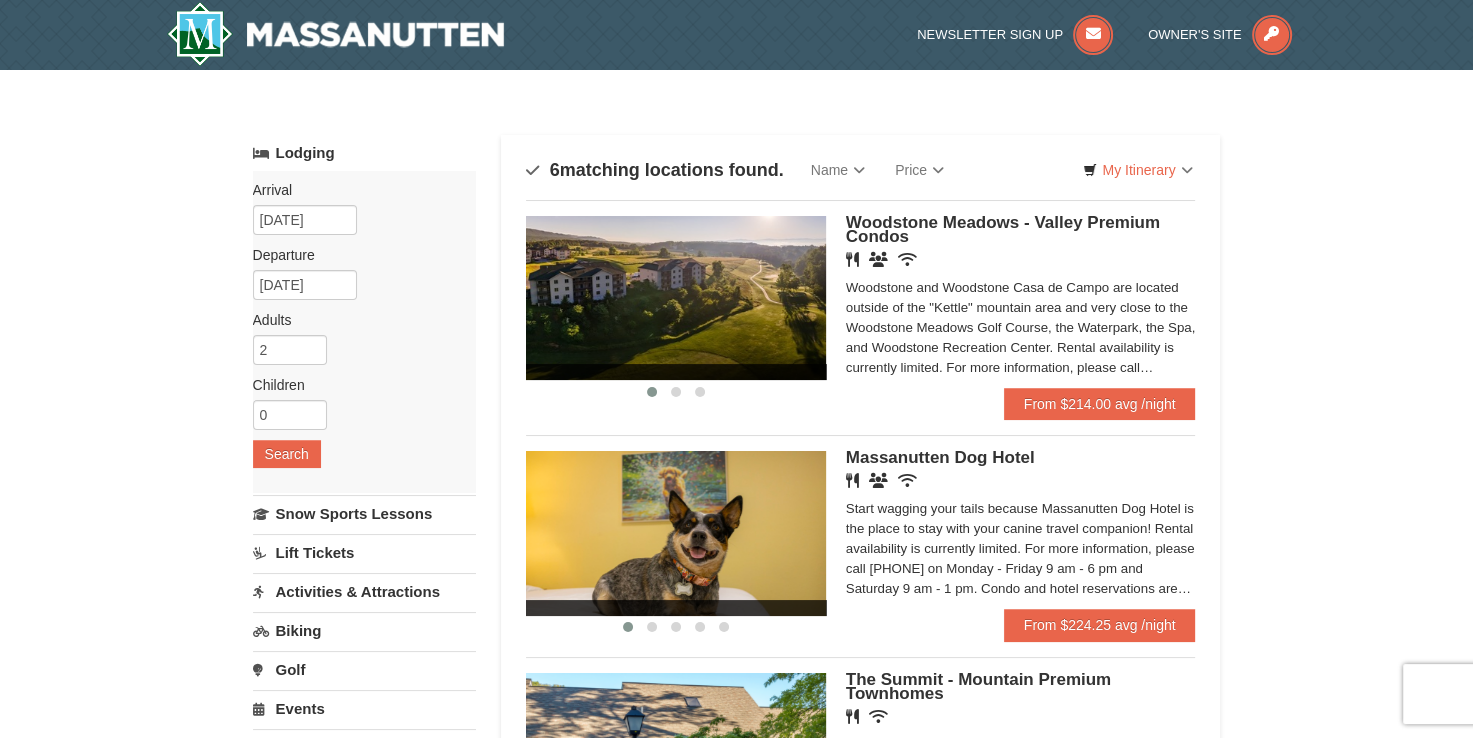 click on "Biking" at bounding box center (364, 630) 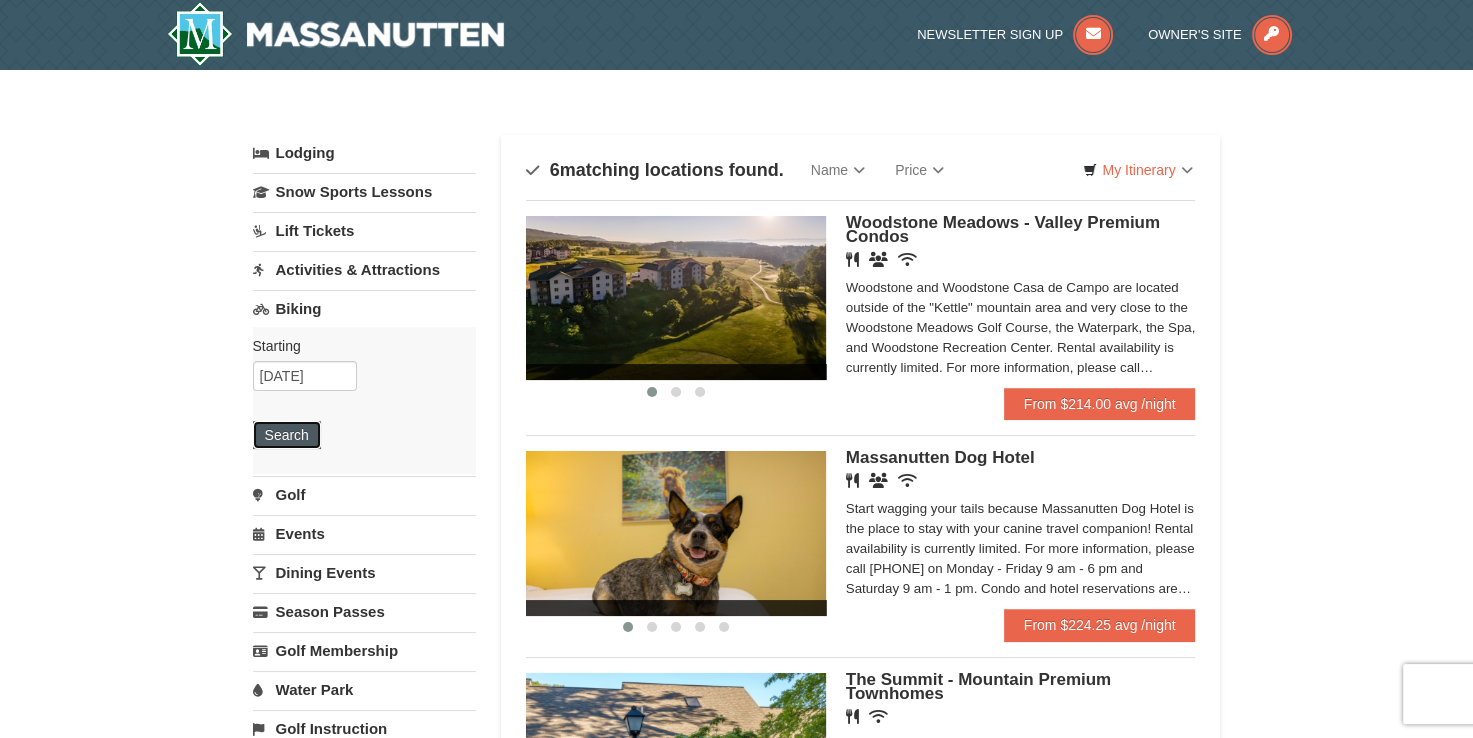 click on "Search" at bounding box center [287, 435] 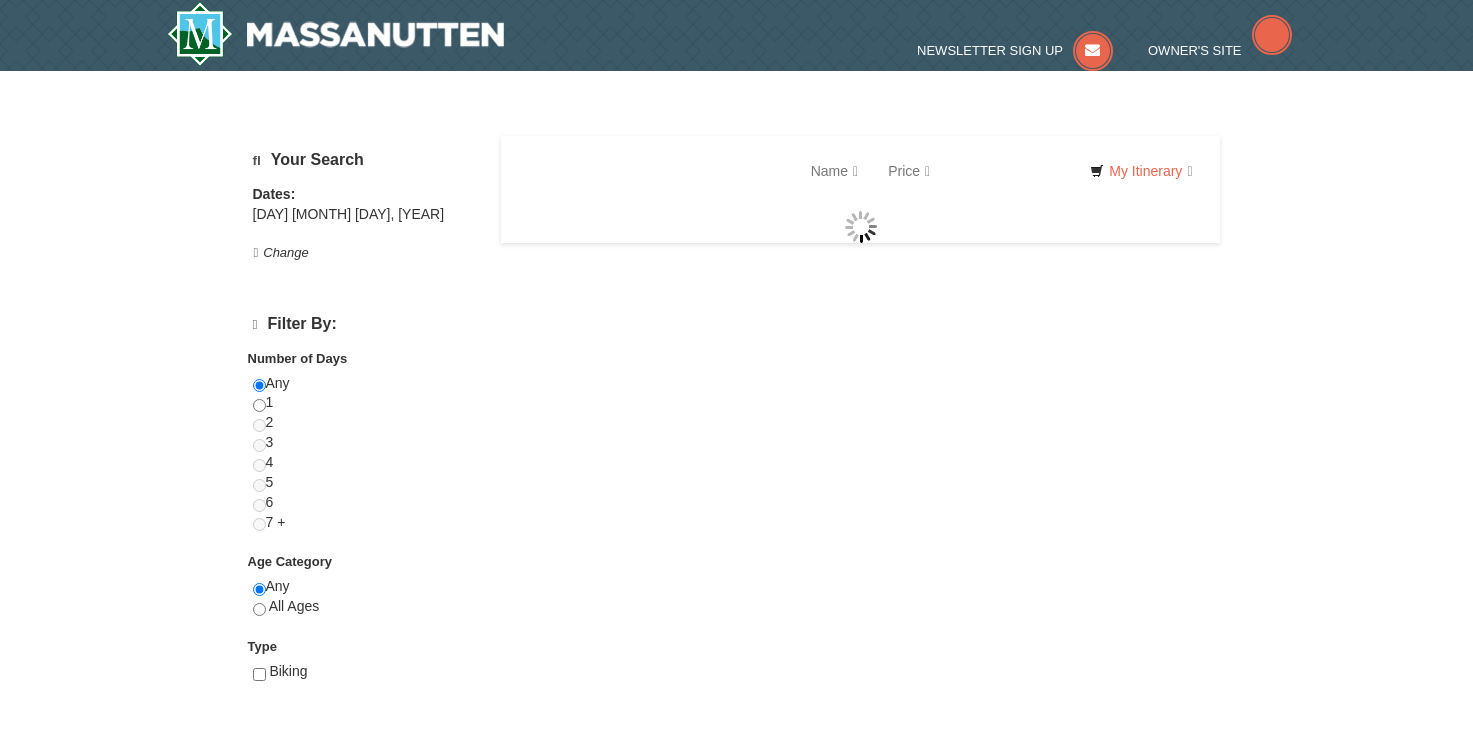 scroll, scrollTop: 0, scrollLeft: 0, axis: both 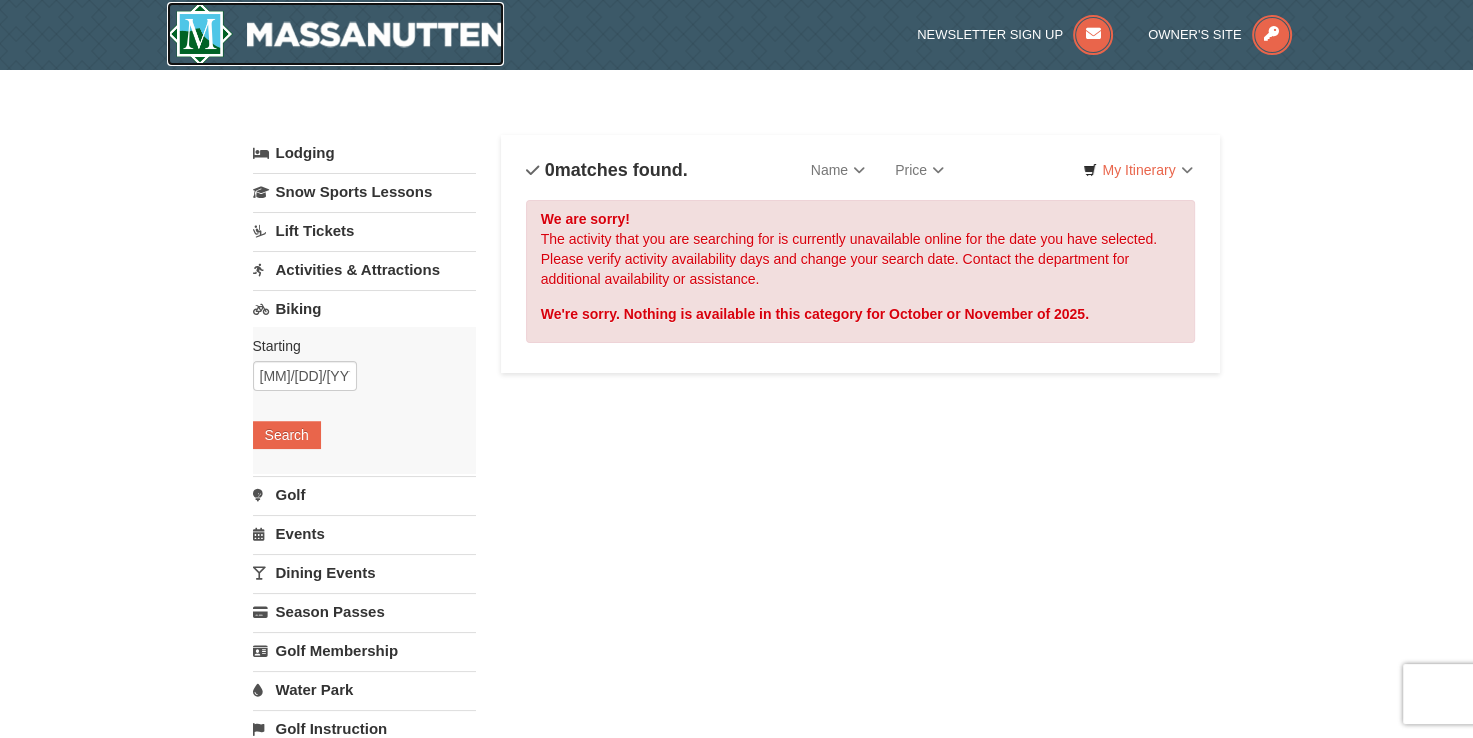click at bounding box center (336, 34) 